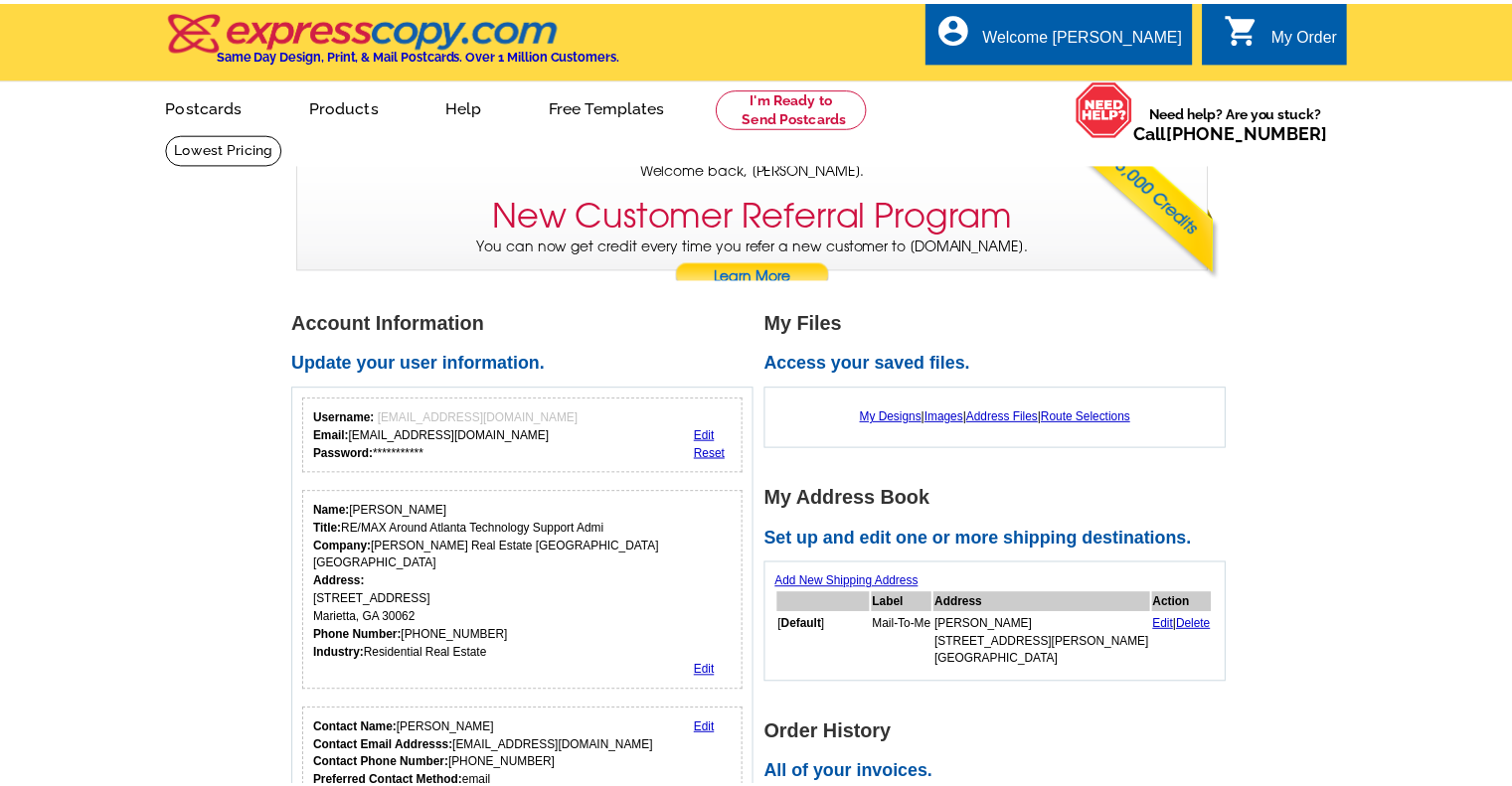 scroll, scrollTop: 0, scrollLeft: 0, axis: both 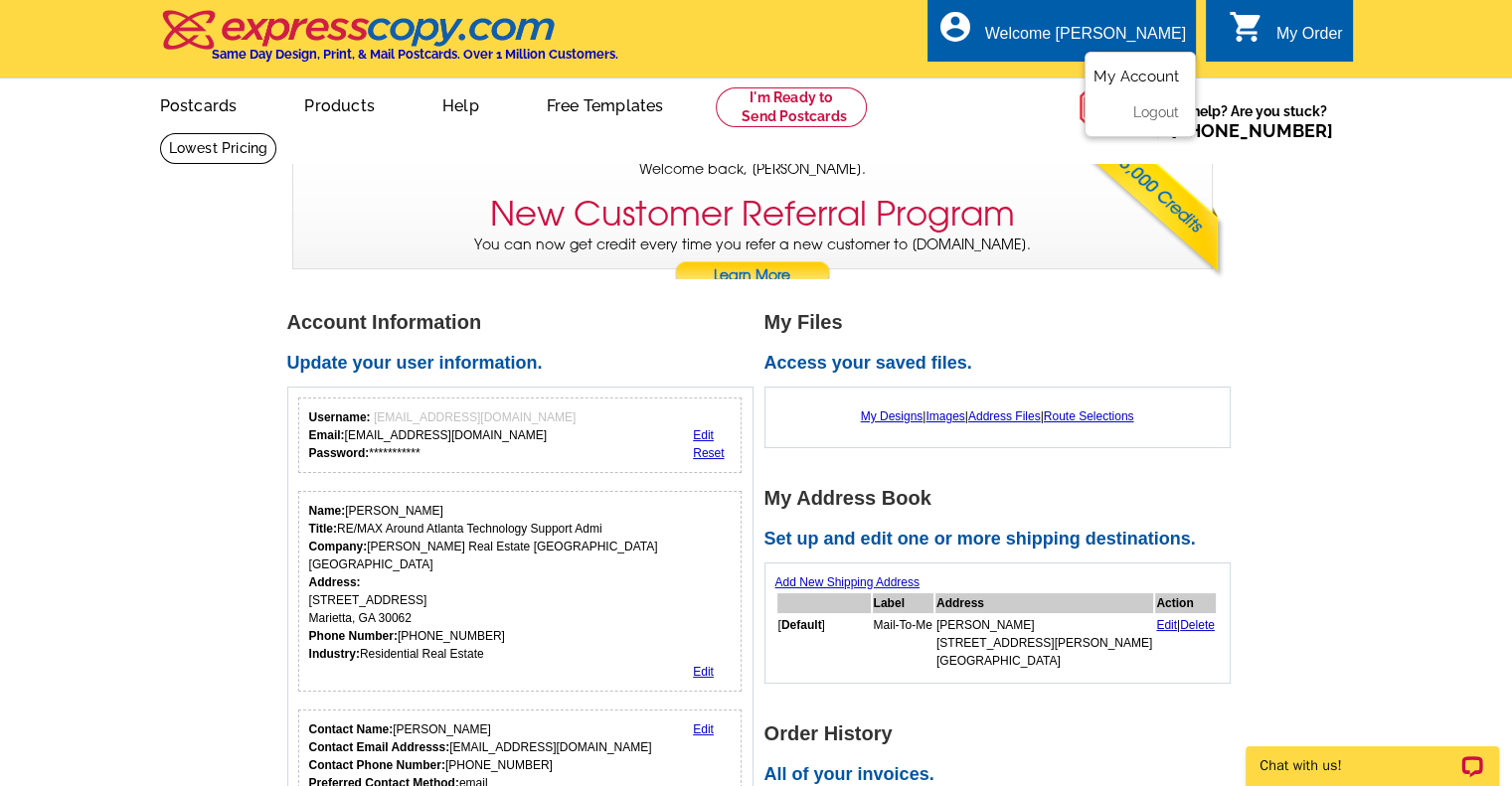click on "My Account" at bounding box center (1136, 77) 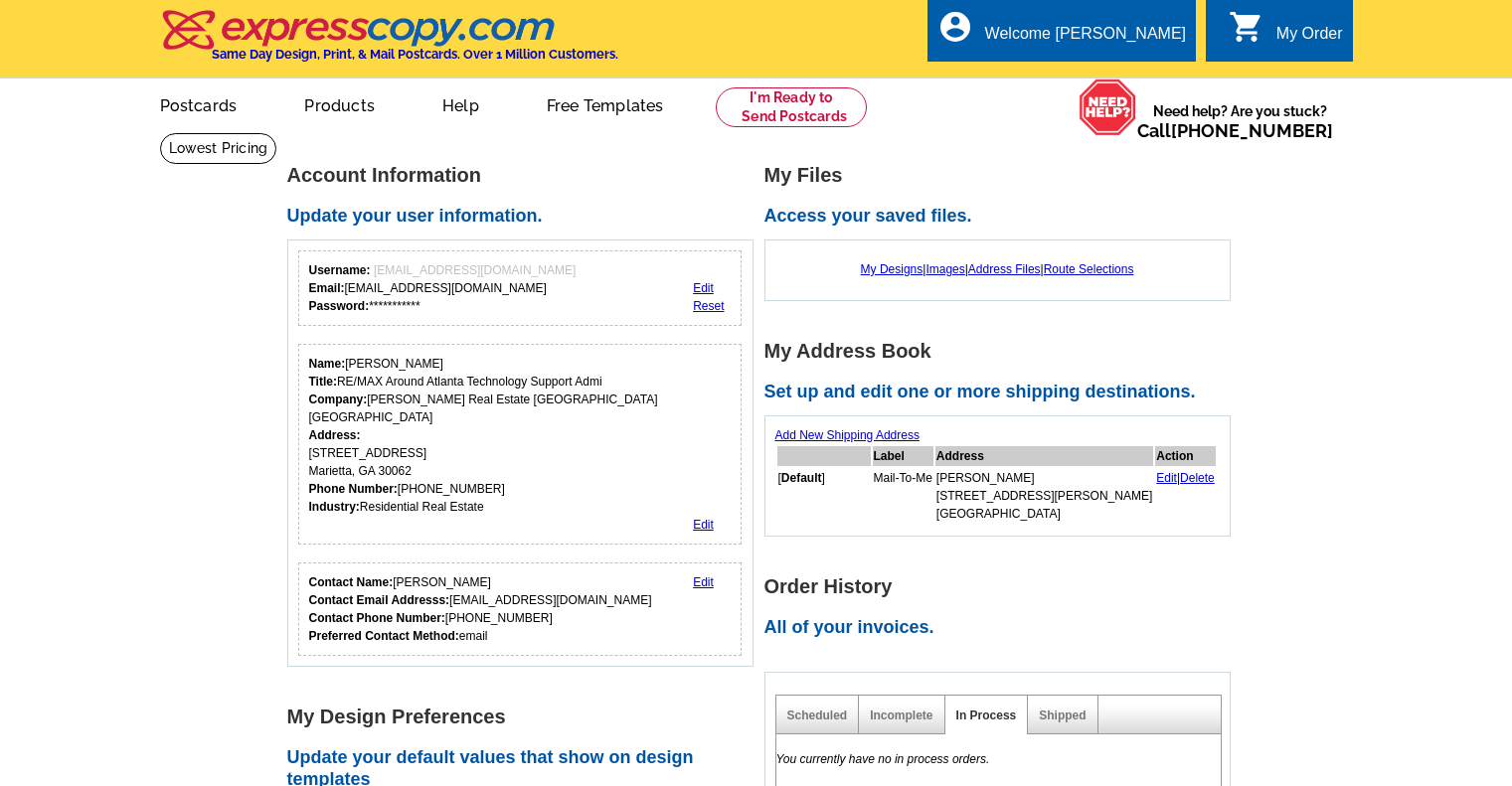 scroll, scrollTop: 0, scrollLeft: 0, axis: both 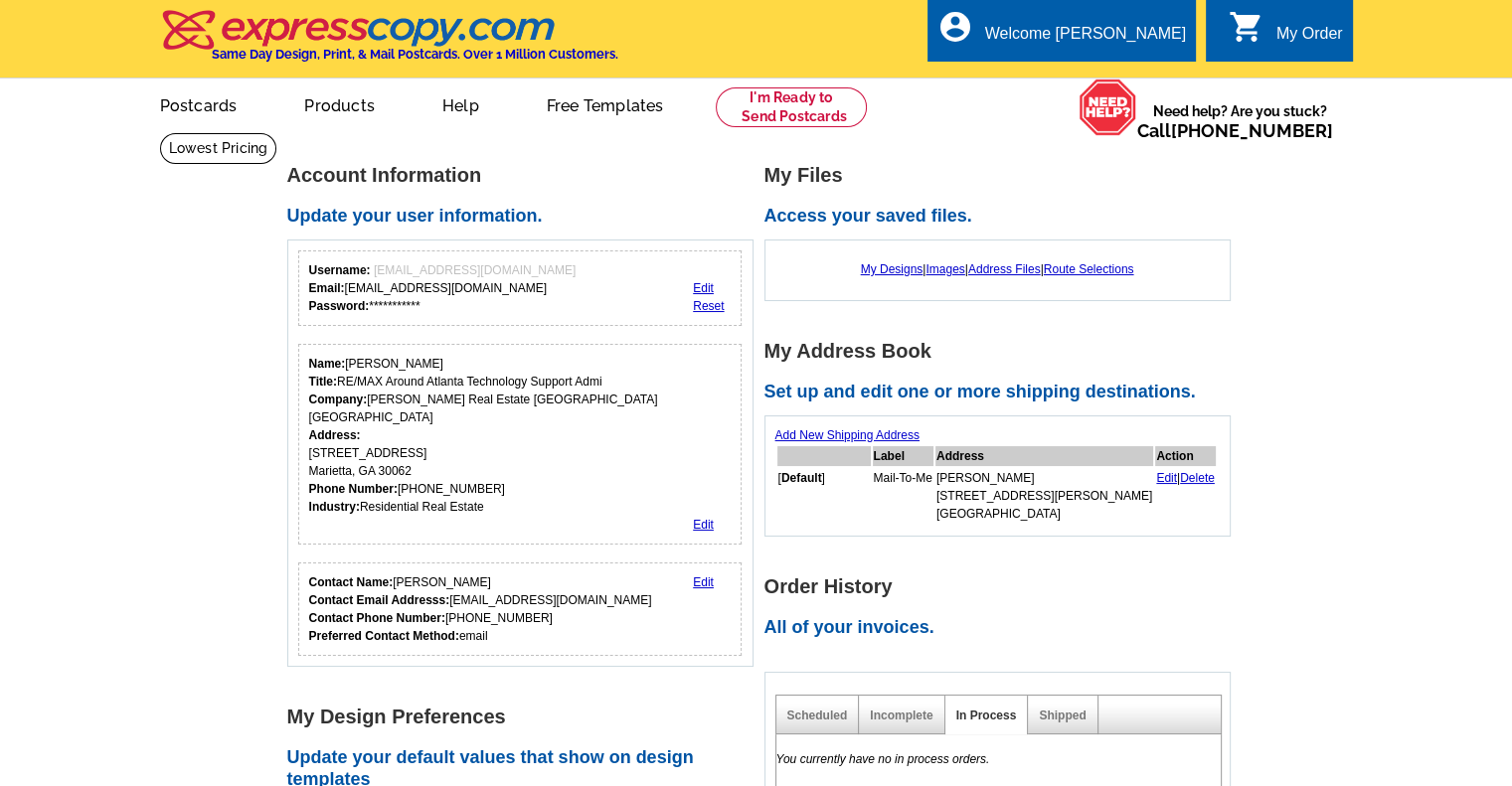click on "Label" at bounding box center (903, 456) 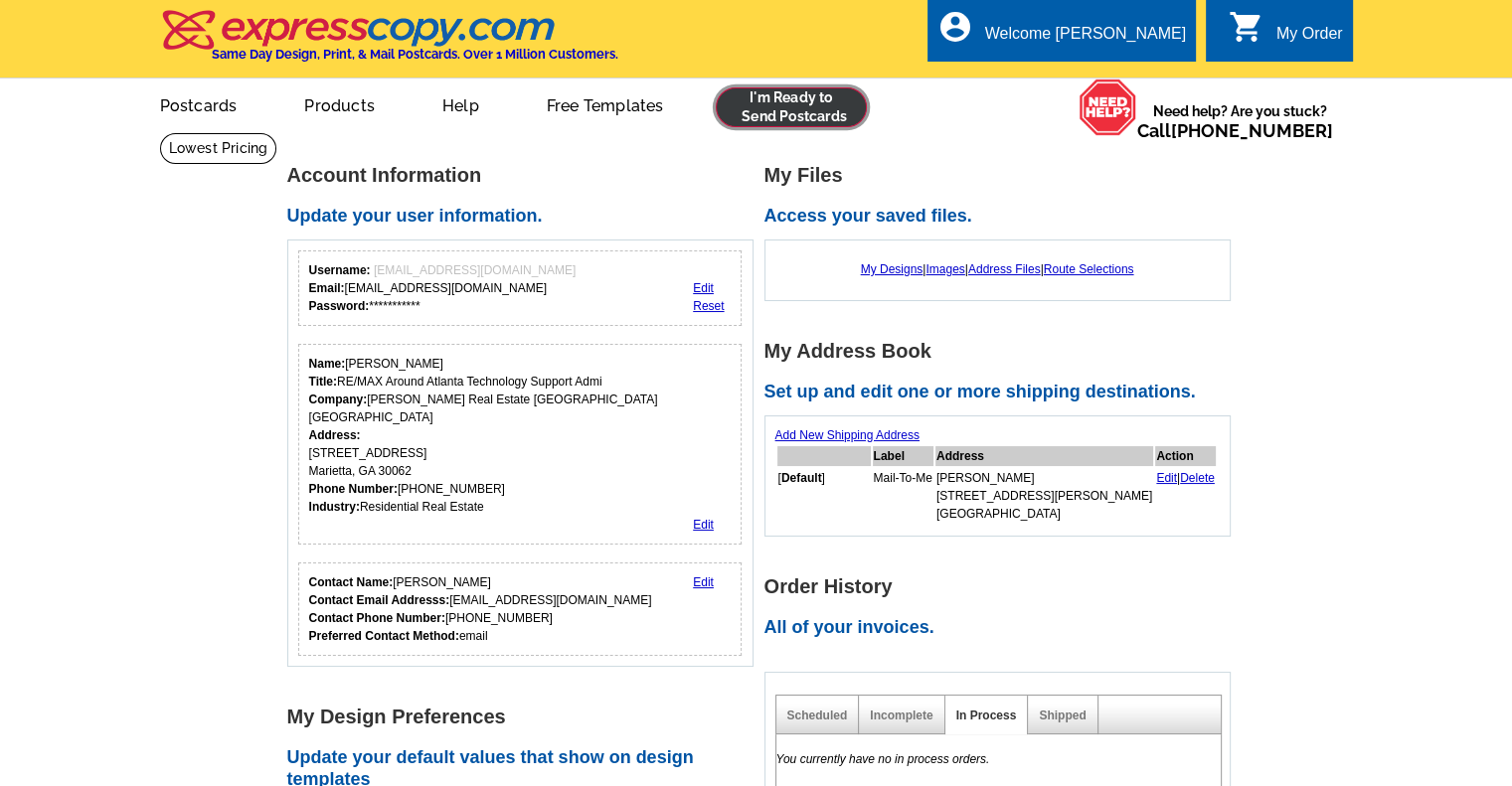 click at bounding box center (791, 107) 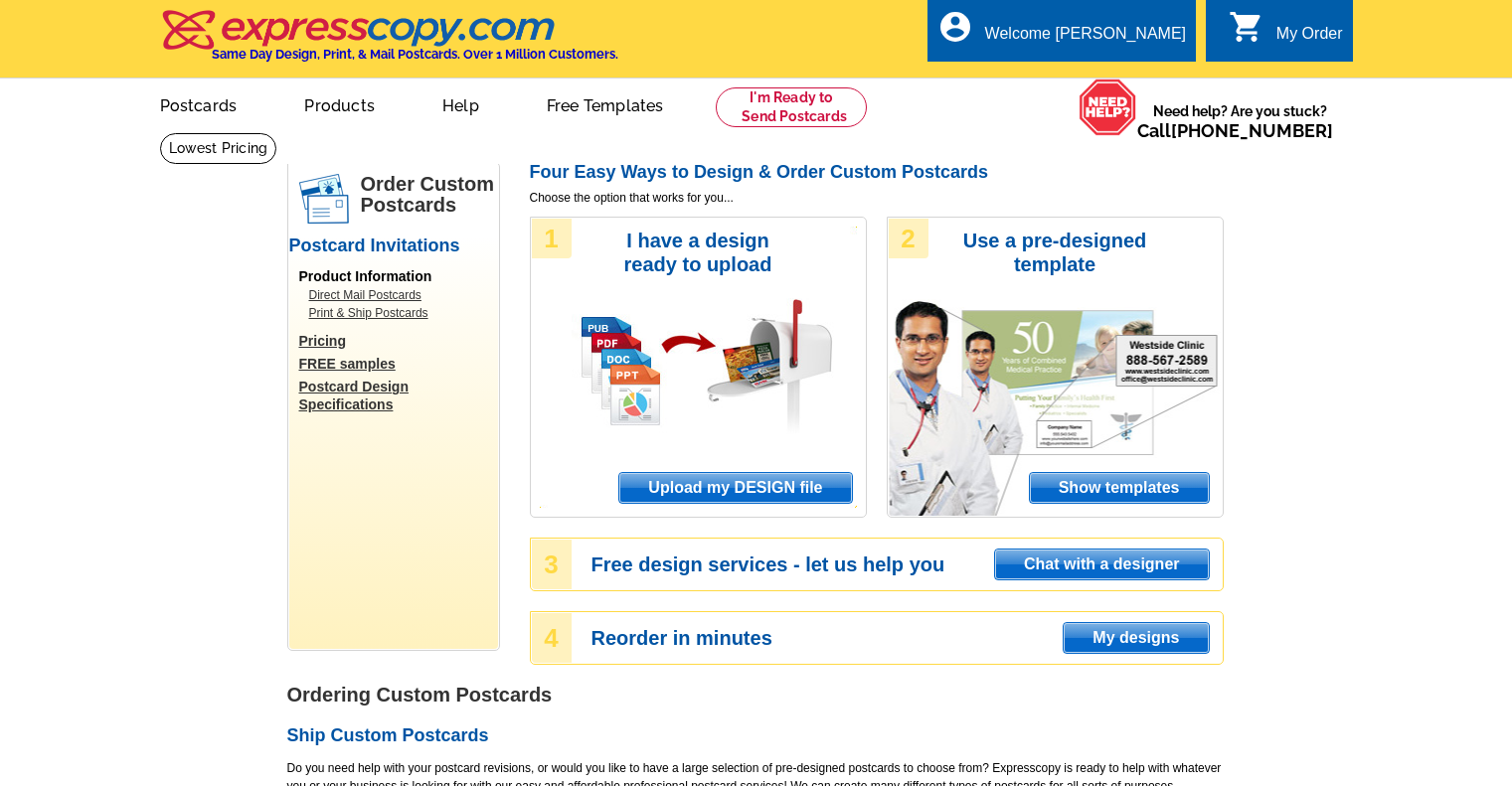 scroll, scrollTop: 0, scrollLeft: 0, axis: both 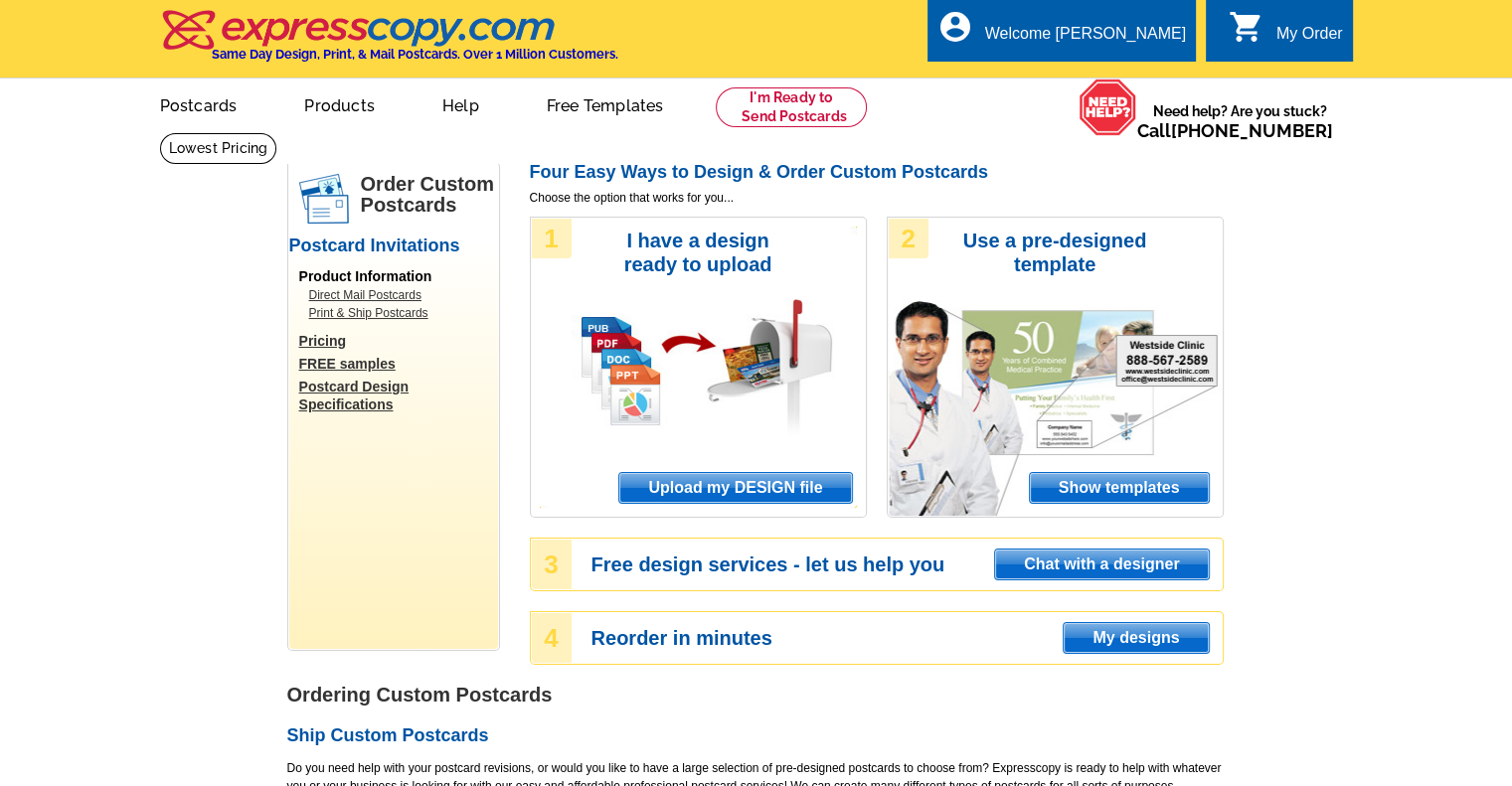 click on "Upload my DESIGN file" at bounding box center [735, 488] 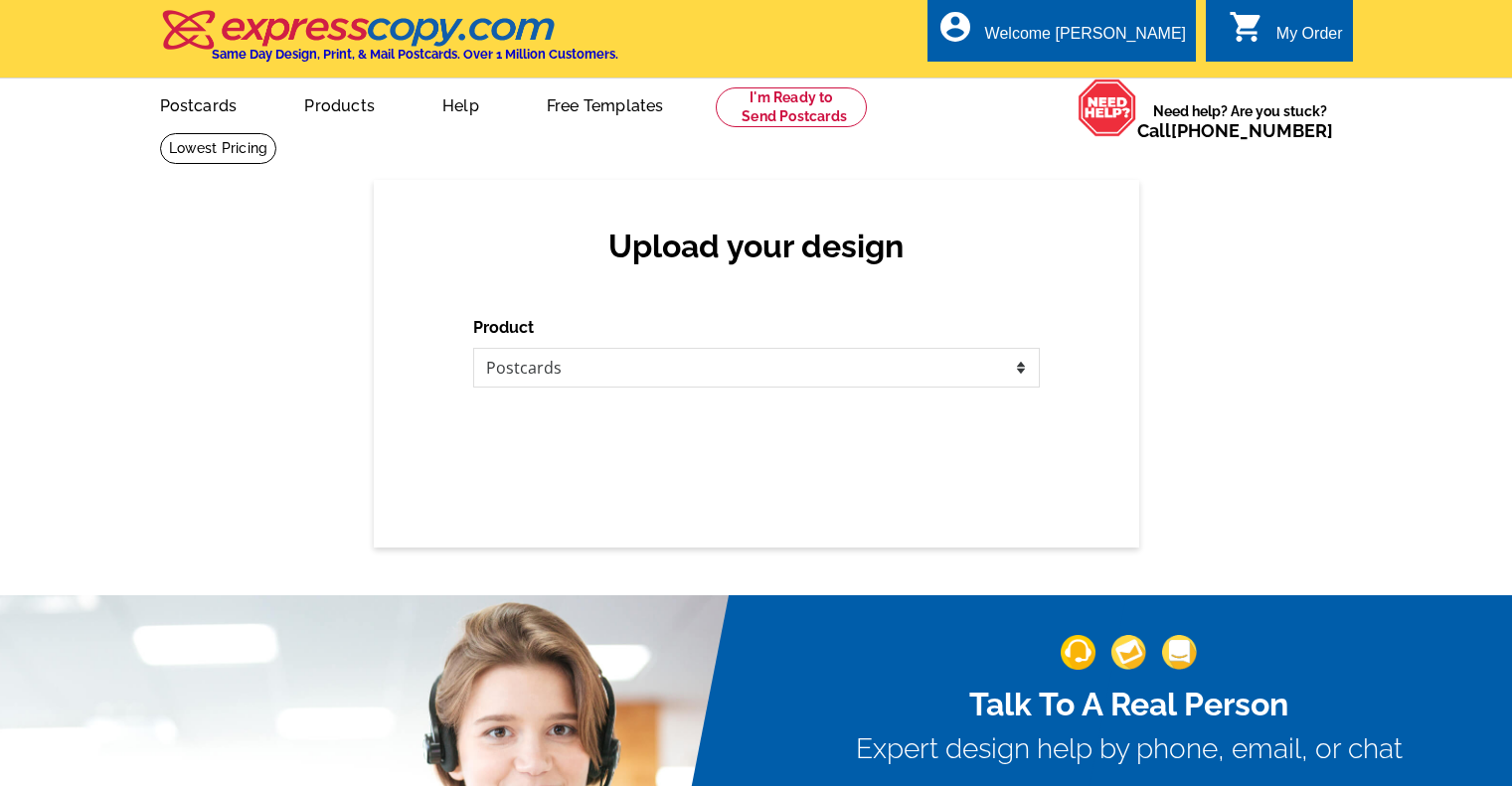 scroll, scrollTop: 0, scrollLeft: 0, axis: both 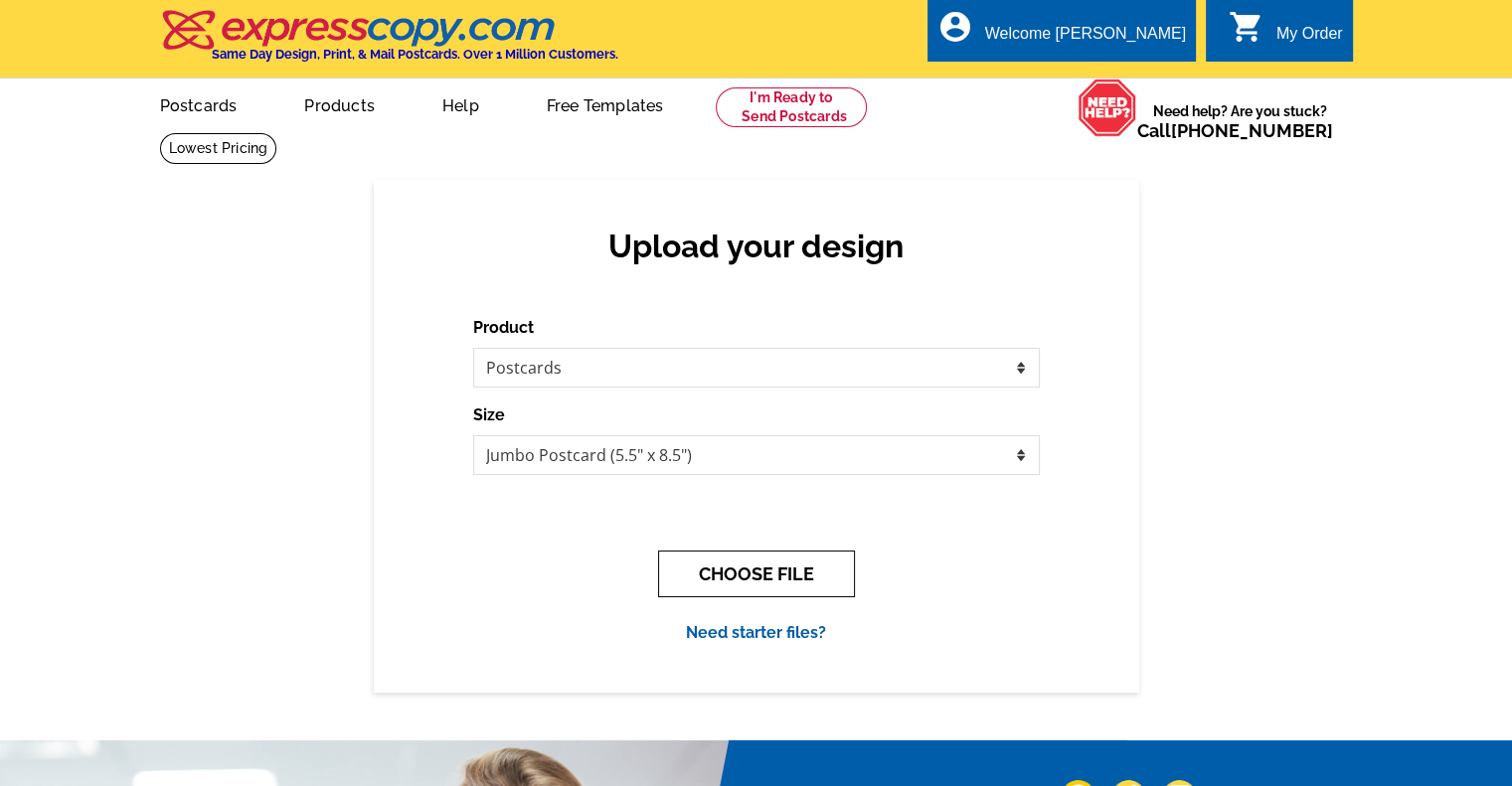 click on "CHOOSE FILE" at bounding box center (756, 573) 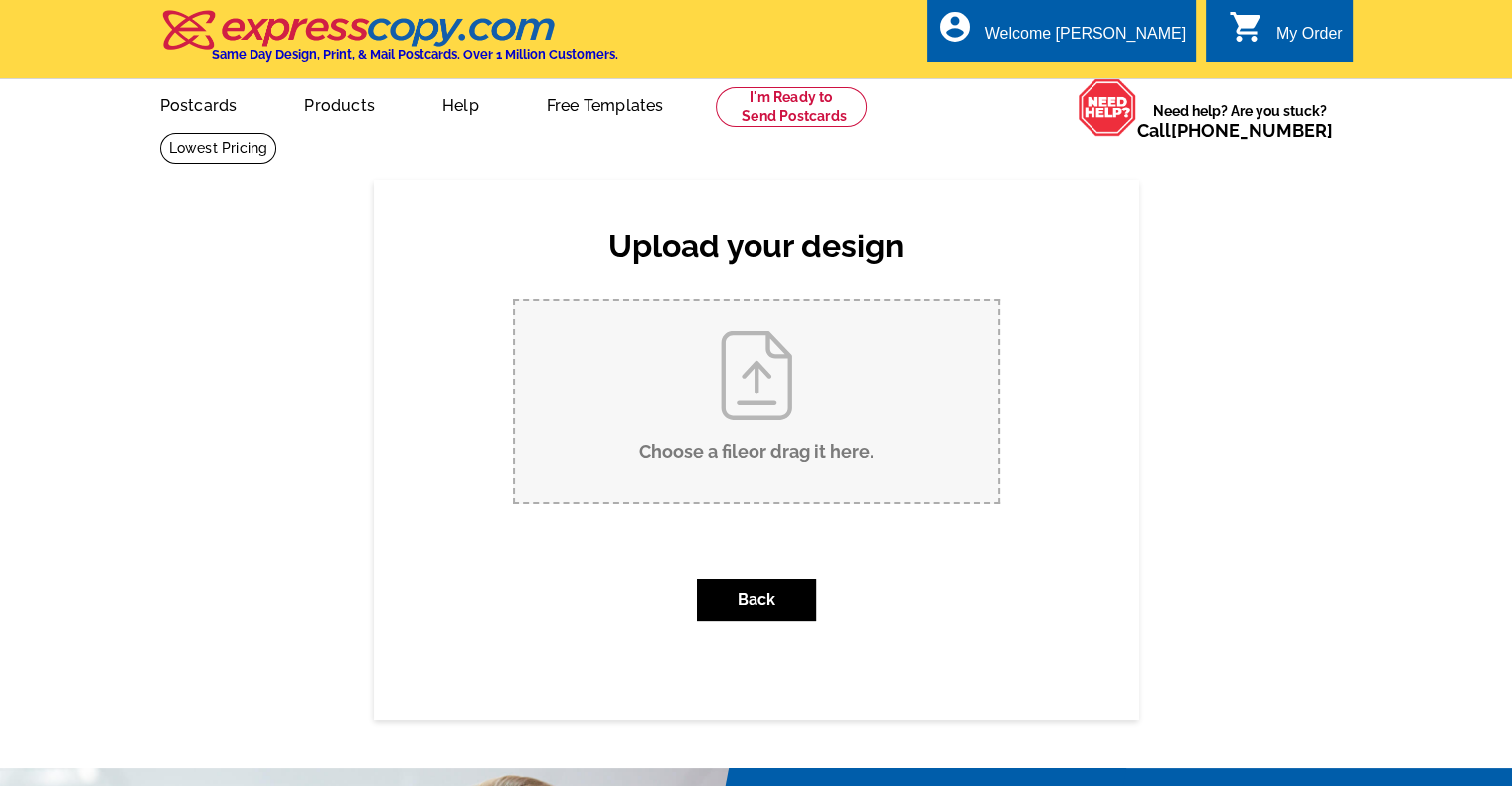 click on "Upload your design" at bounding box center [756, 246] 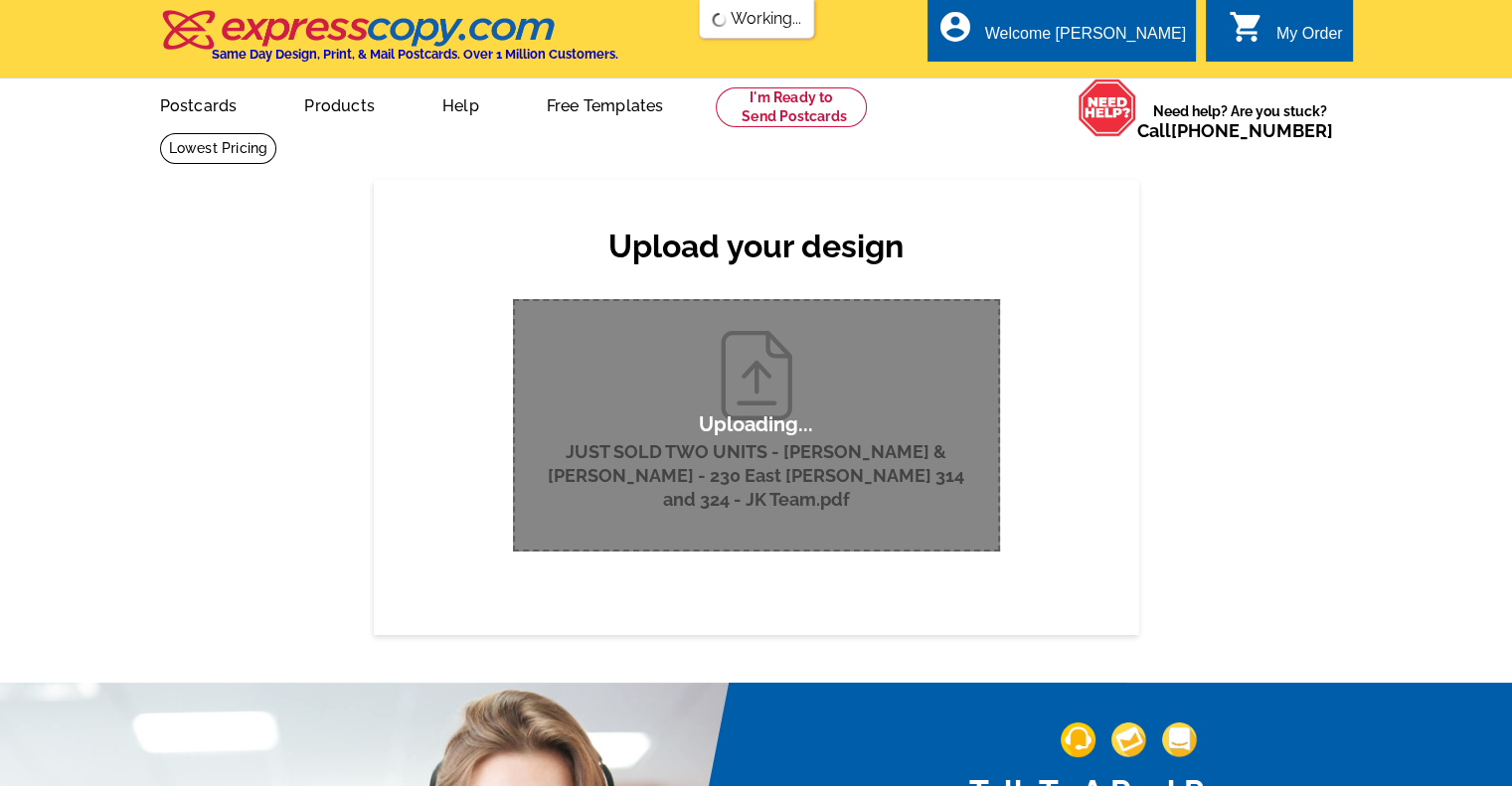 scroll, scrollTop: 0, scrollLeft: 0, axis: both 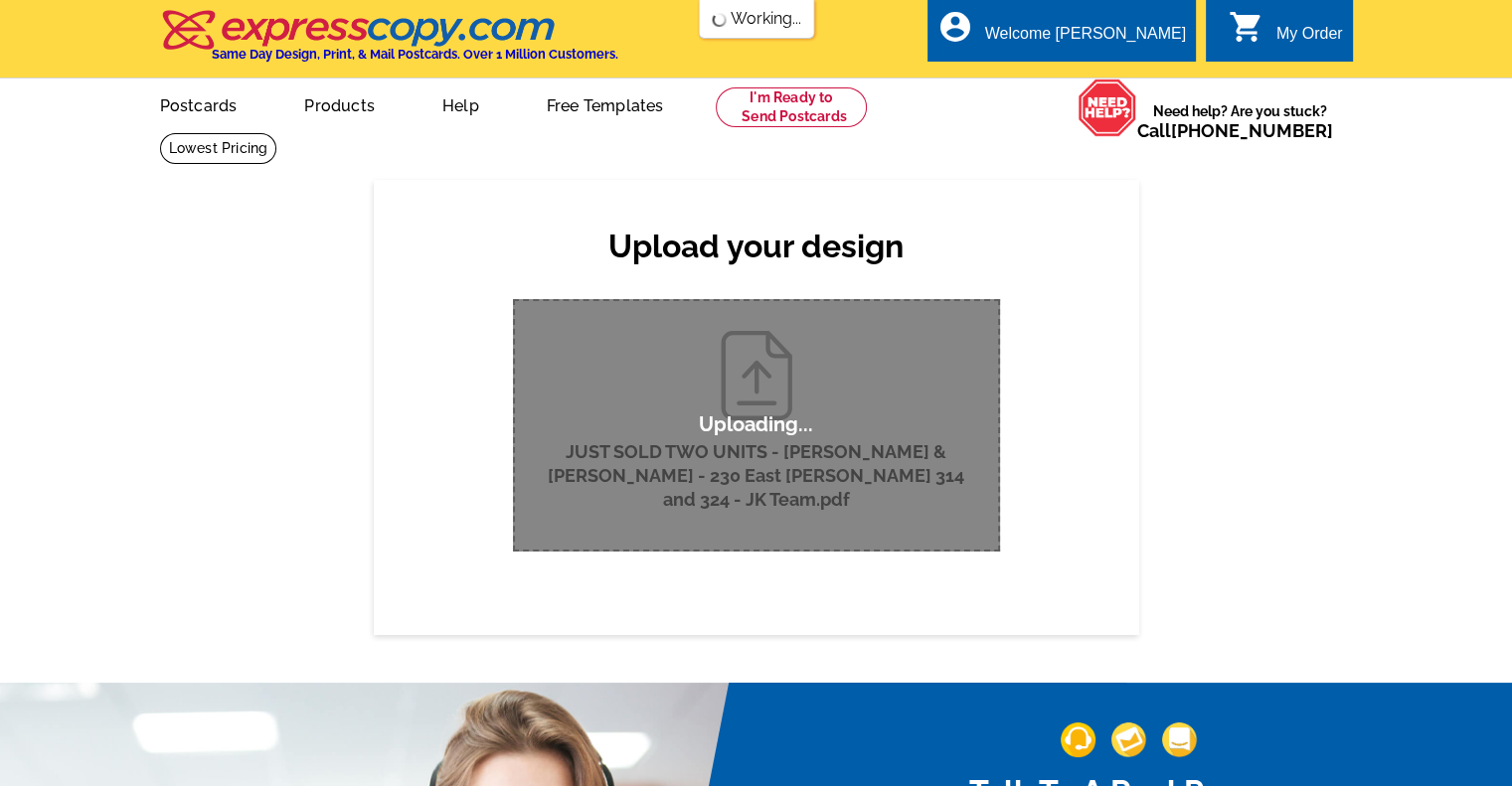 type 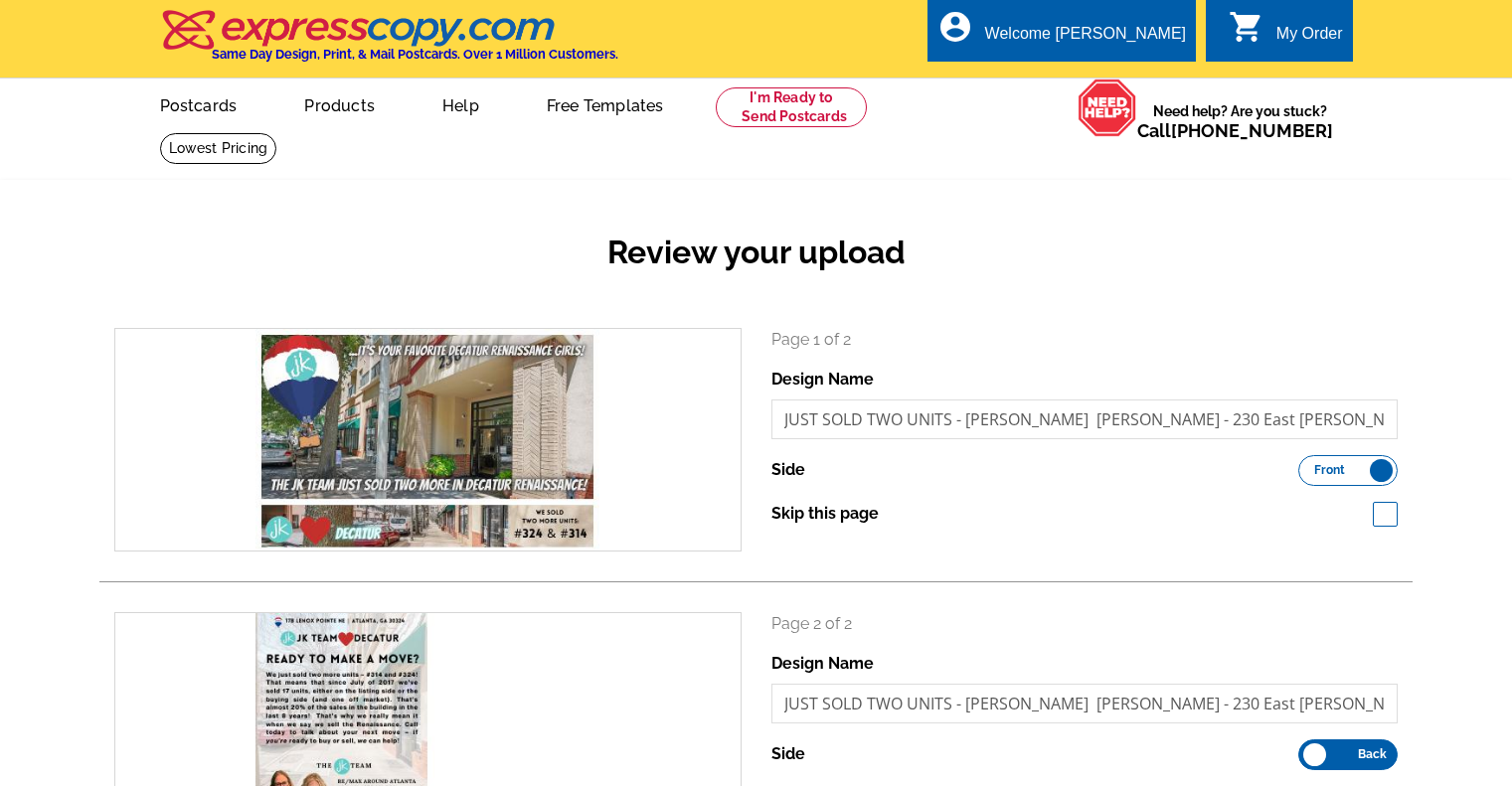 scroll, scrollTop: 0, scrollLeft: 0, axis: both 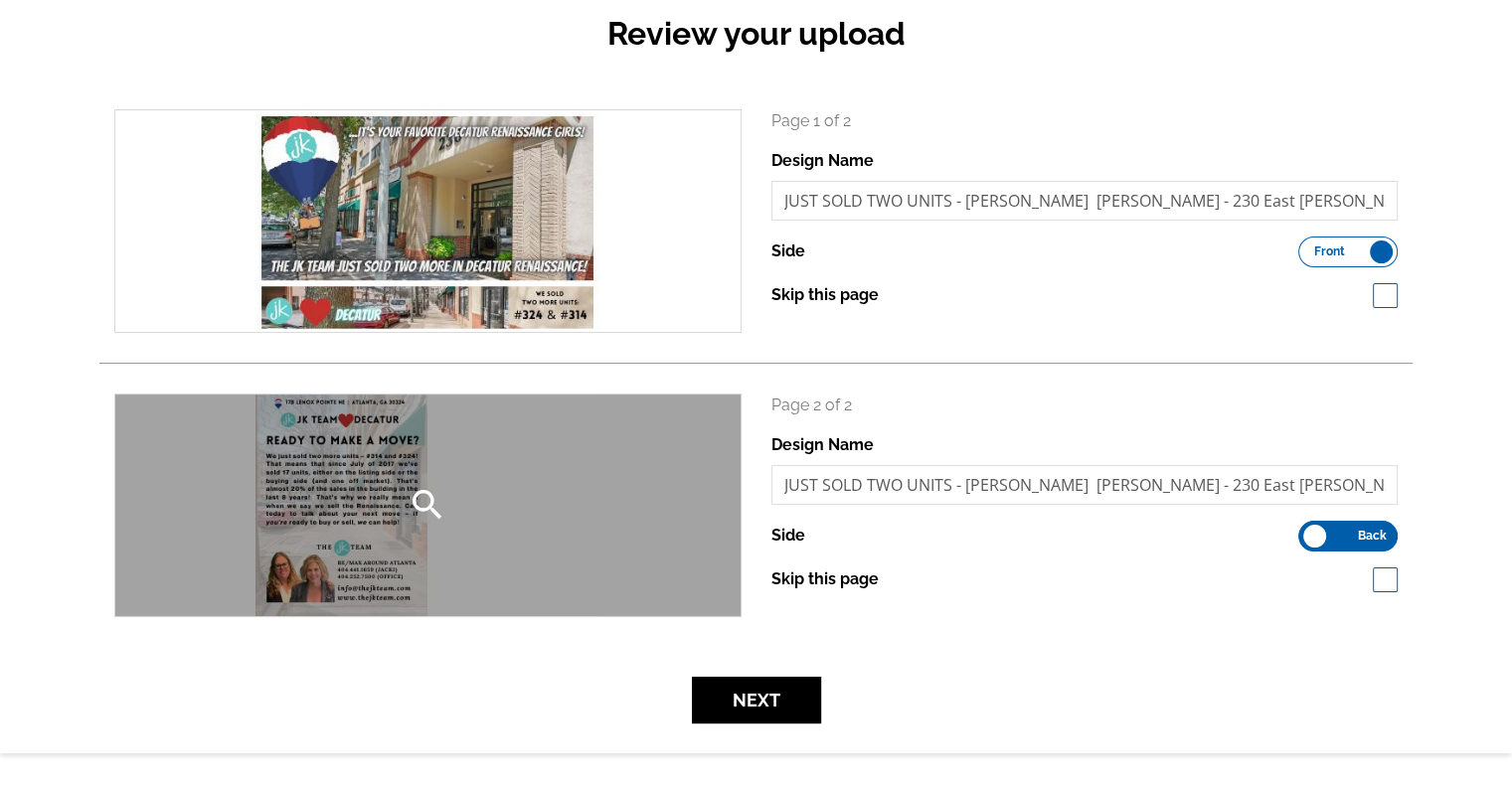click on "search" at bounding box center (427, 505) 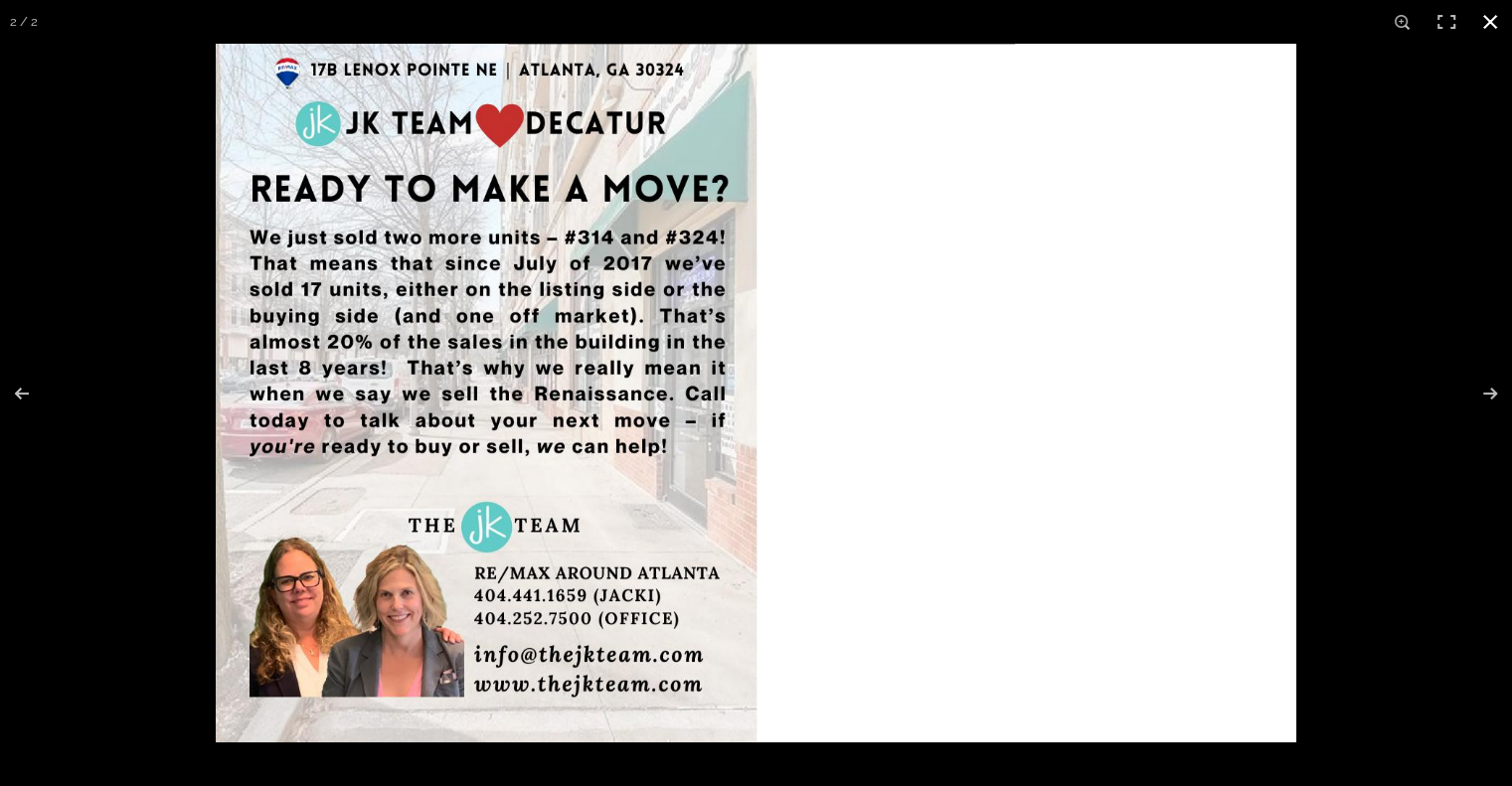 click at bounding box center [1490, 22] 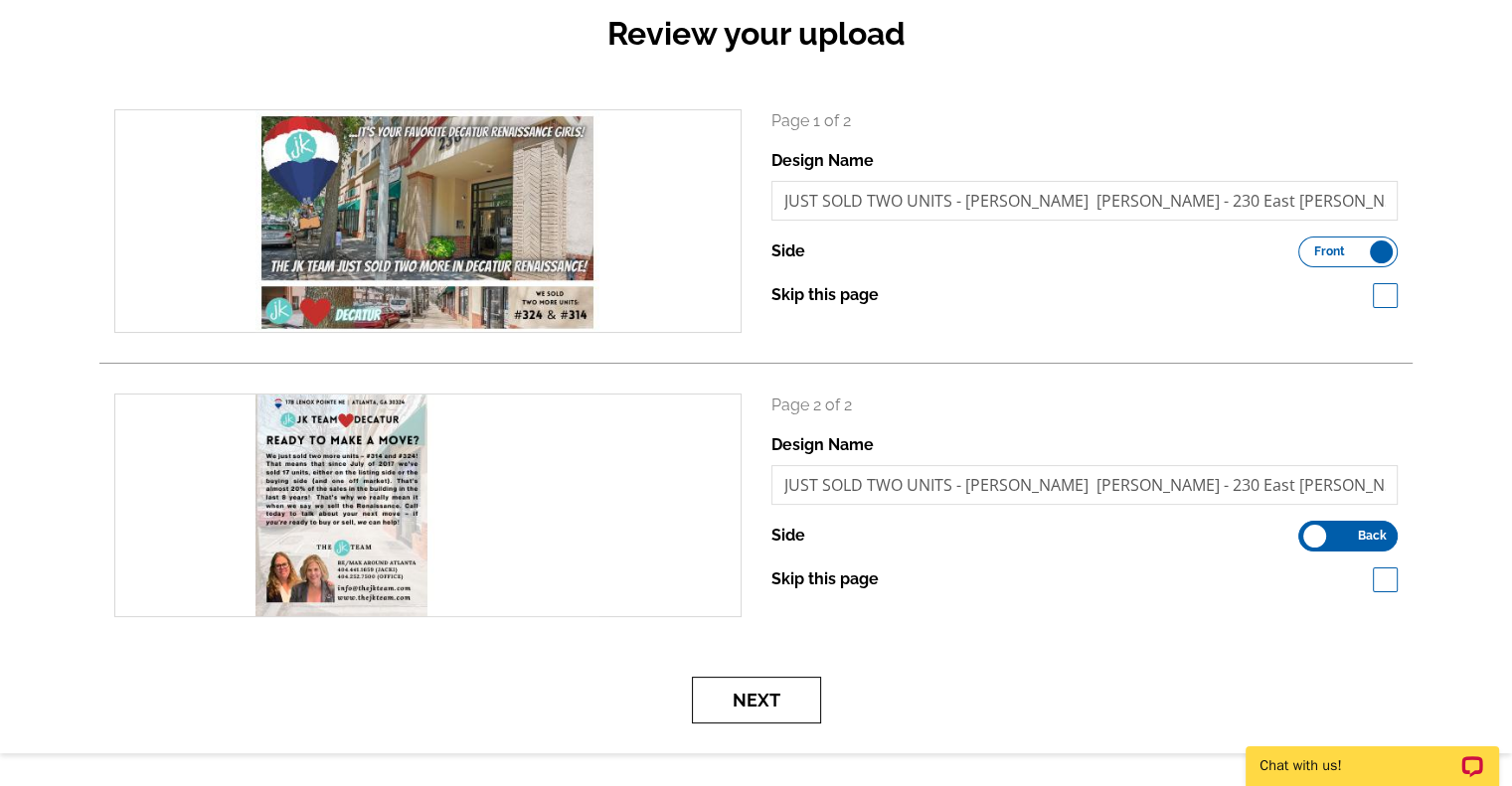 click on "Next" at bounding box center (756, 700) 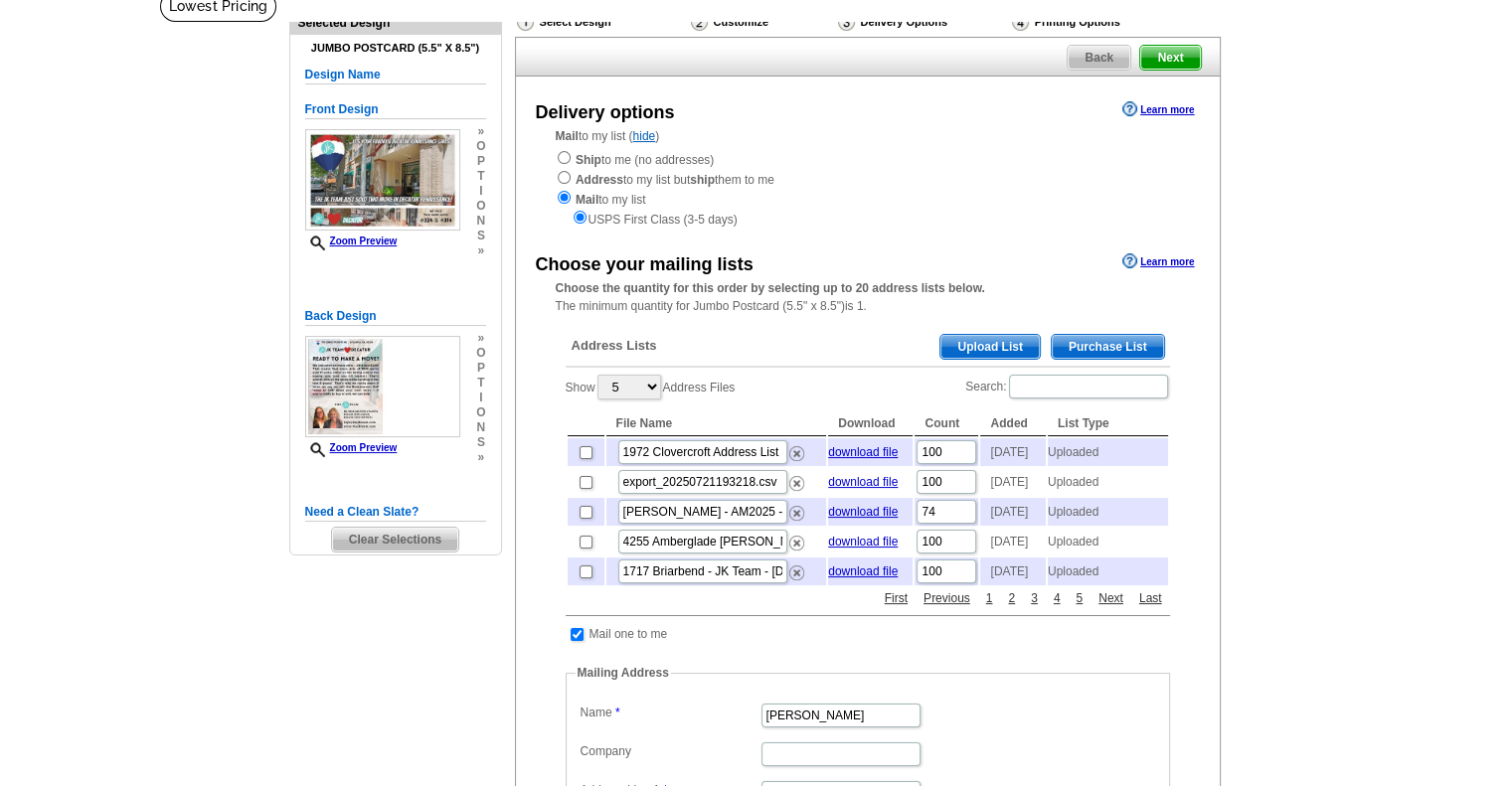 scroll, scrollTop: 145, scrollLeft: 0, axis: vertical 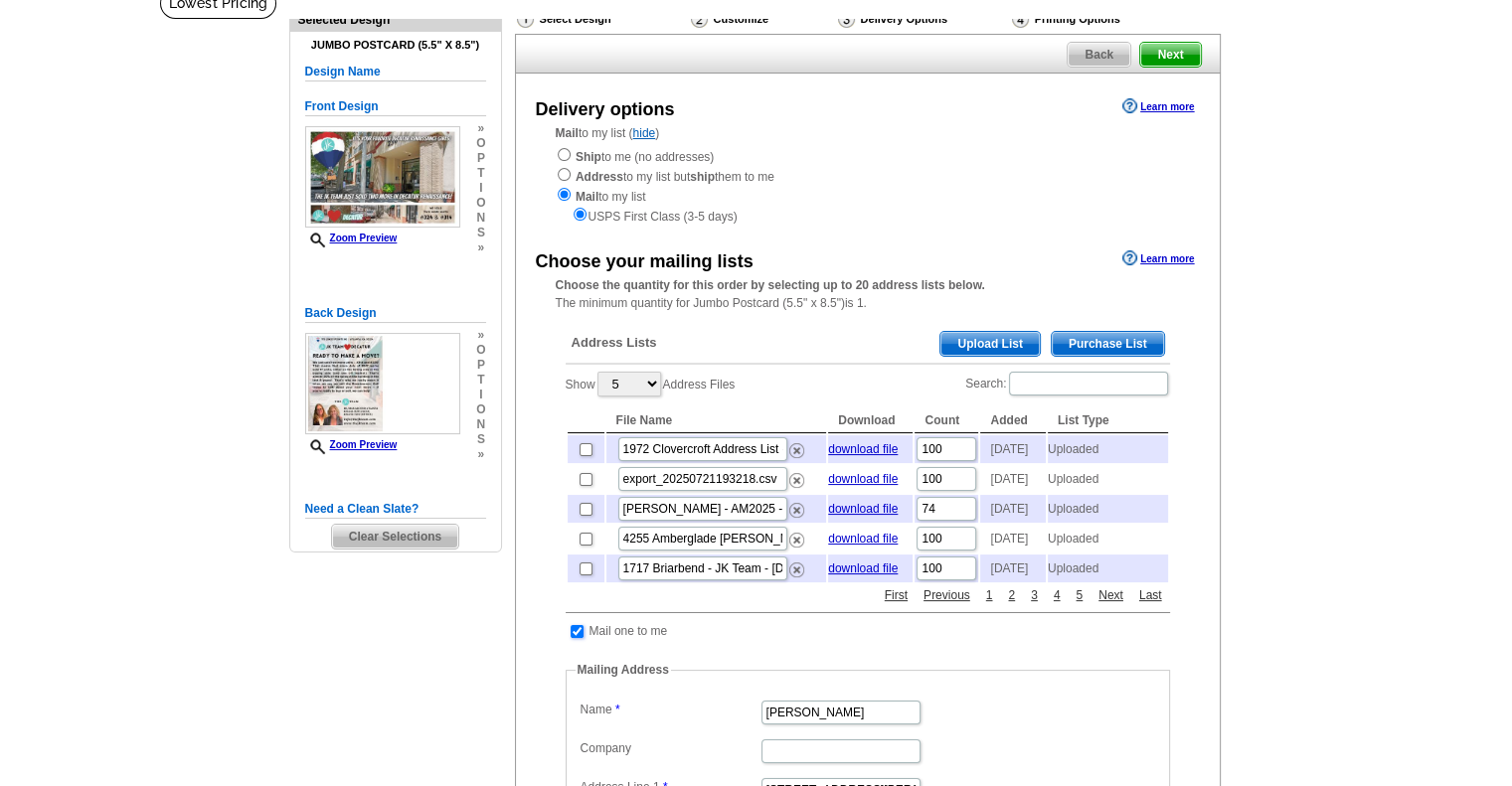 click at bounding box center [577, 631] 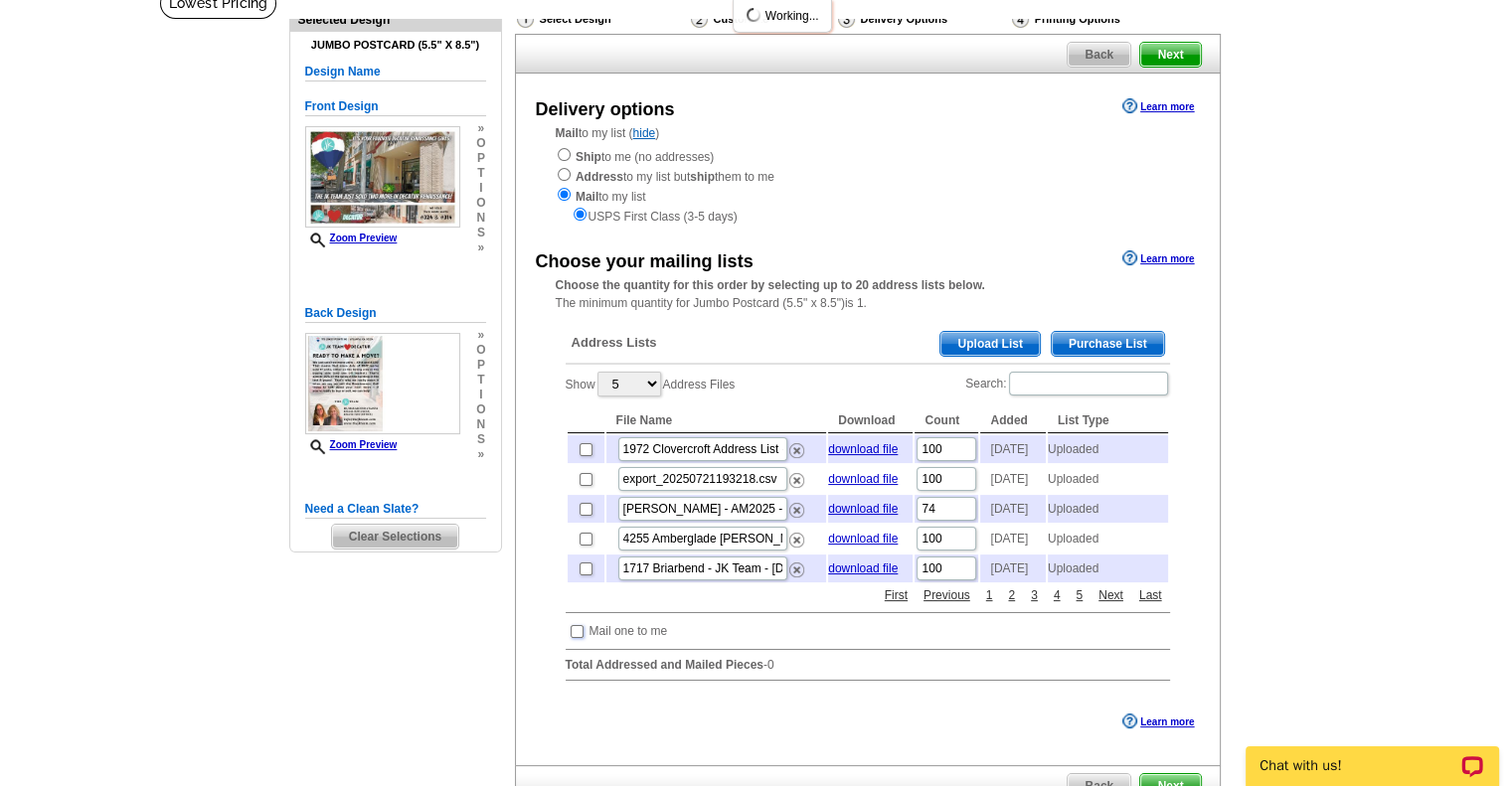 scroll, scrollTop: 0, scrollLeft: 0, axis: both 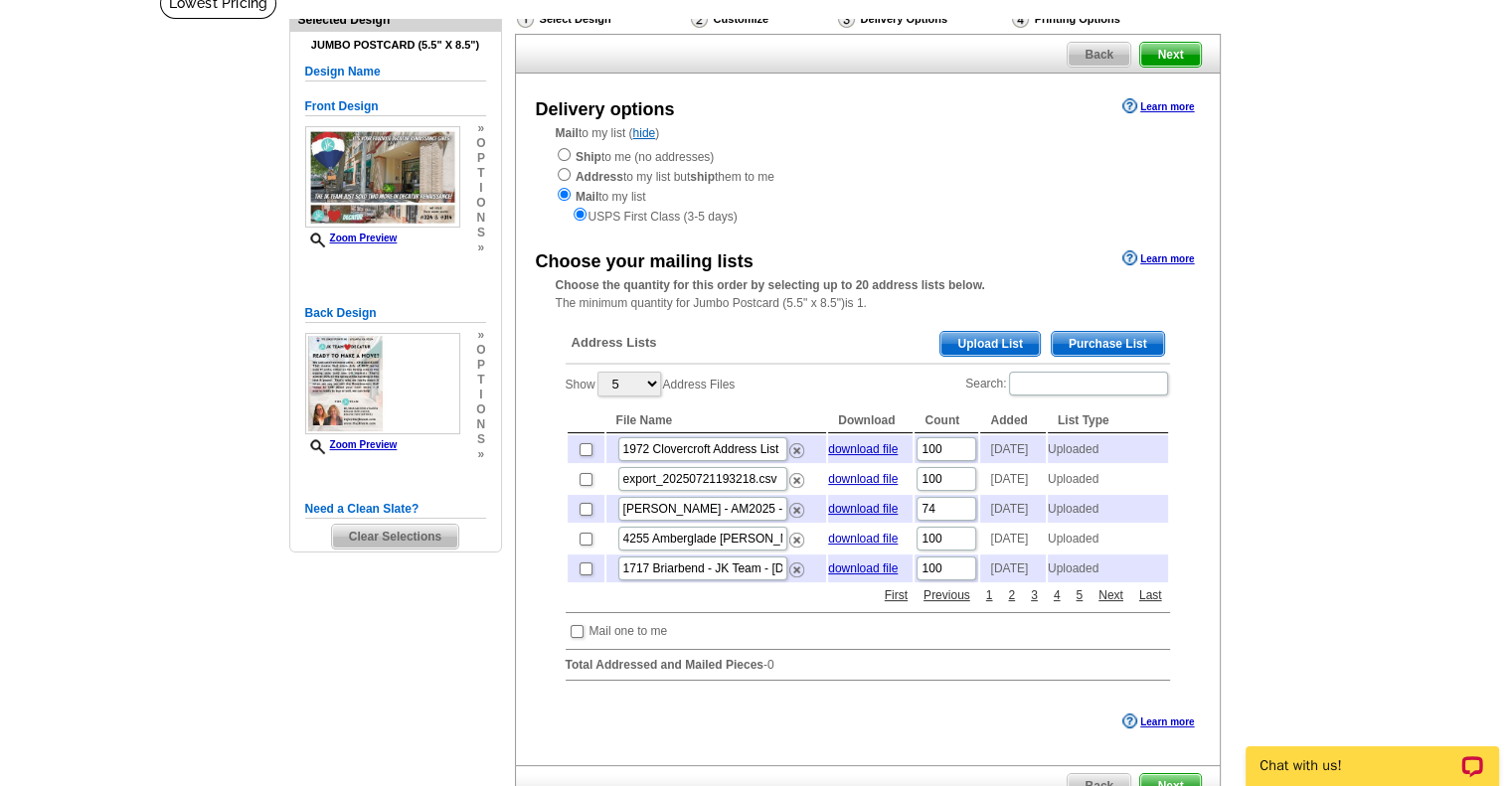 click on "Upload List" at bounding box center [989, 344] 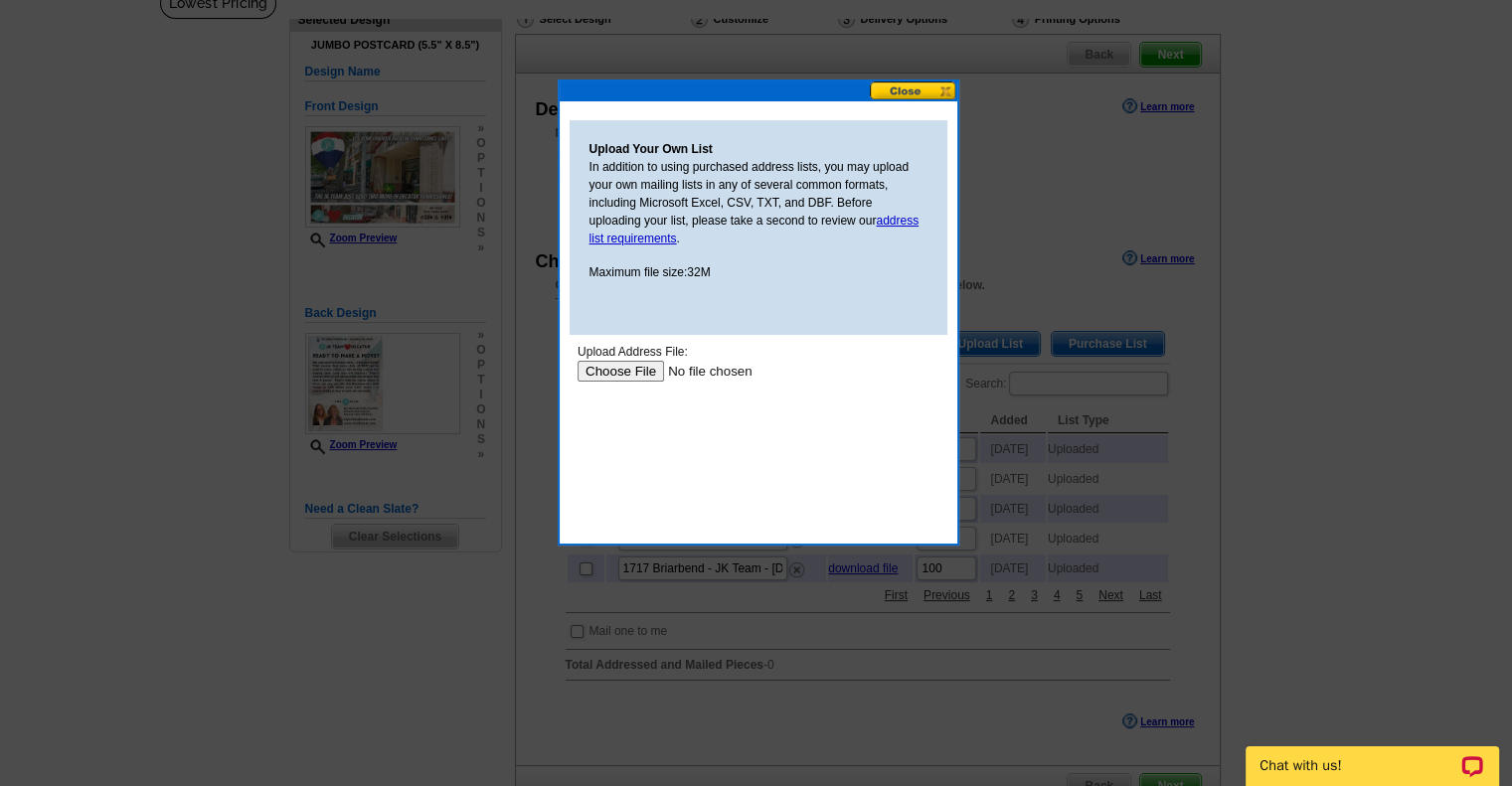 scroll, scrollTop: 0, scrollLeft: 0, axis: both 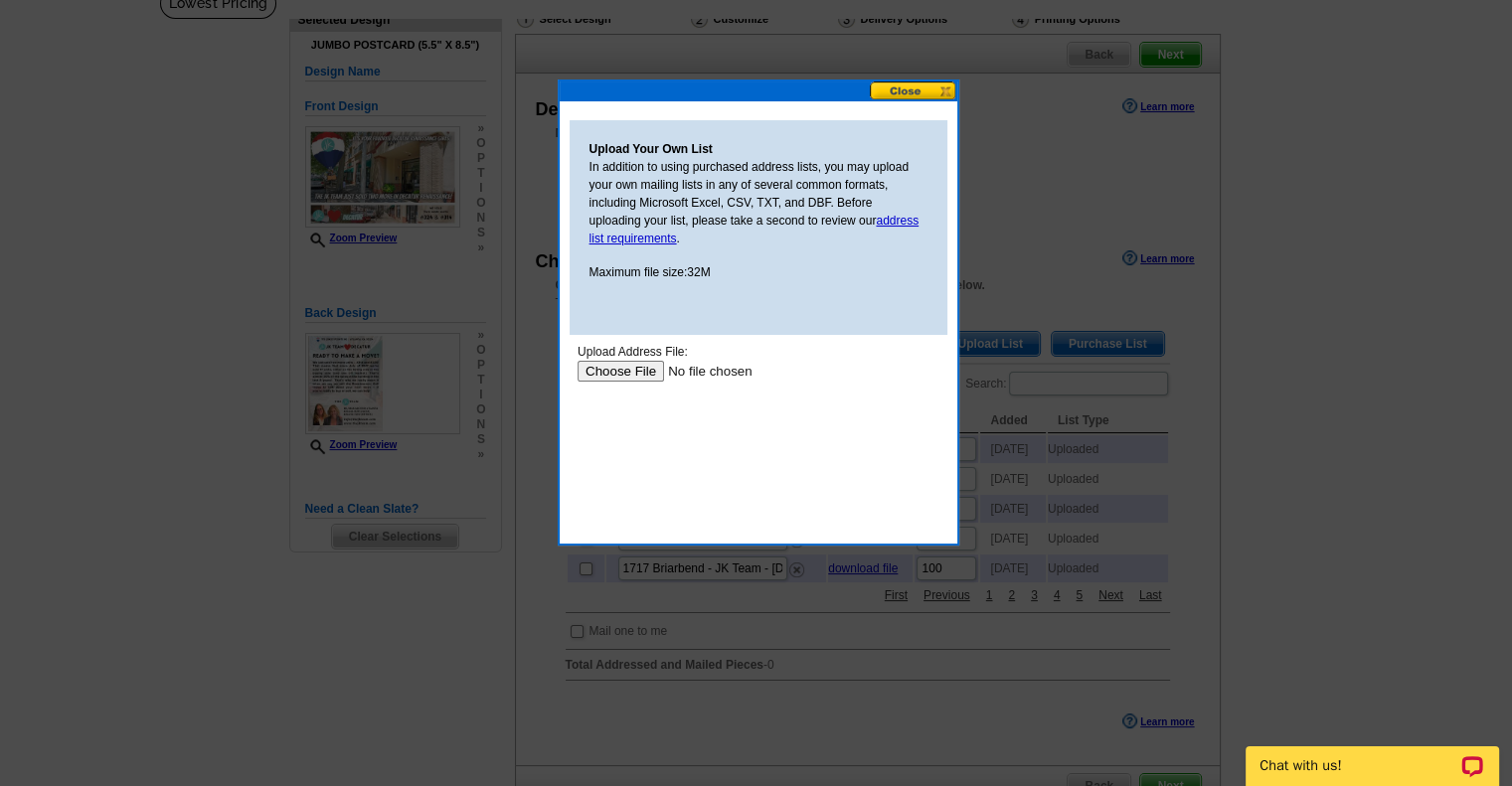 click at bounding box center (702, 371) 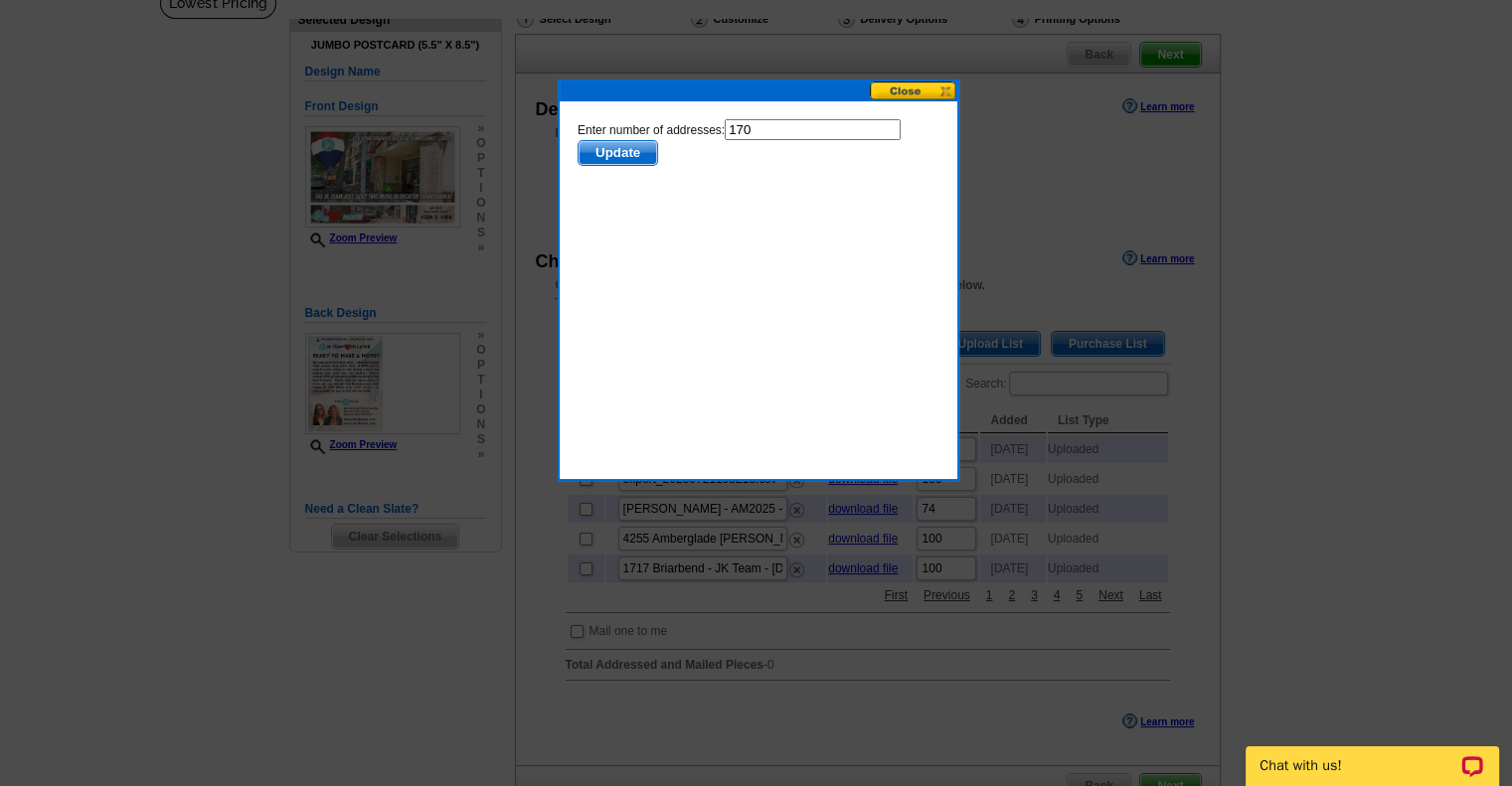 scroll, scrollTop: 0, scrollLeft: 0, axis: both 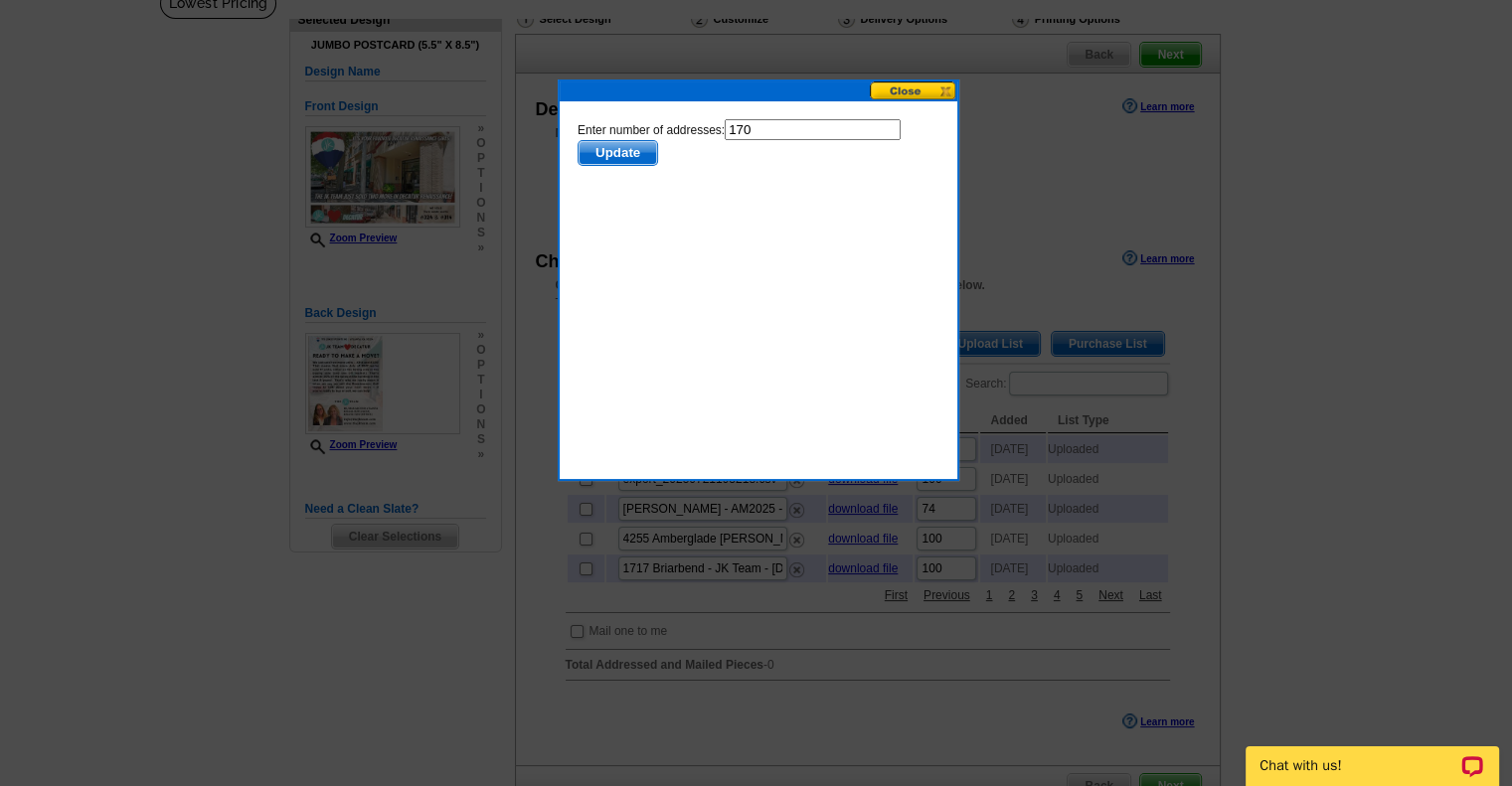 click on "Update" at bounding box center (616, 153) 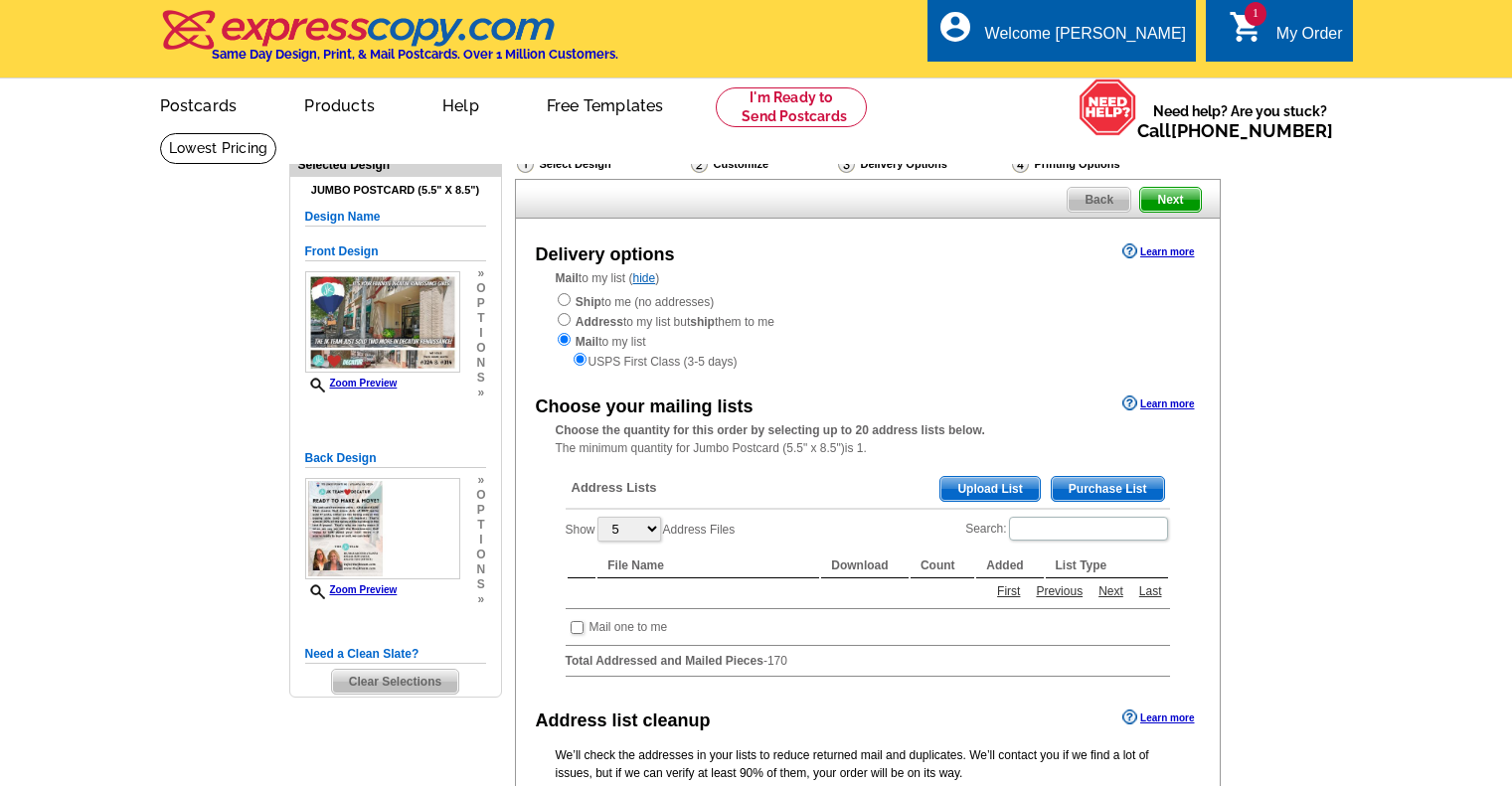 scroll, scrollTop: 146, scrollLeft: 0, axis: vertical 